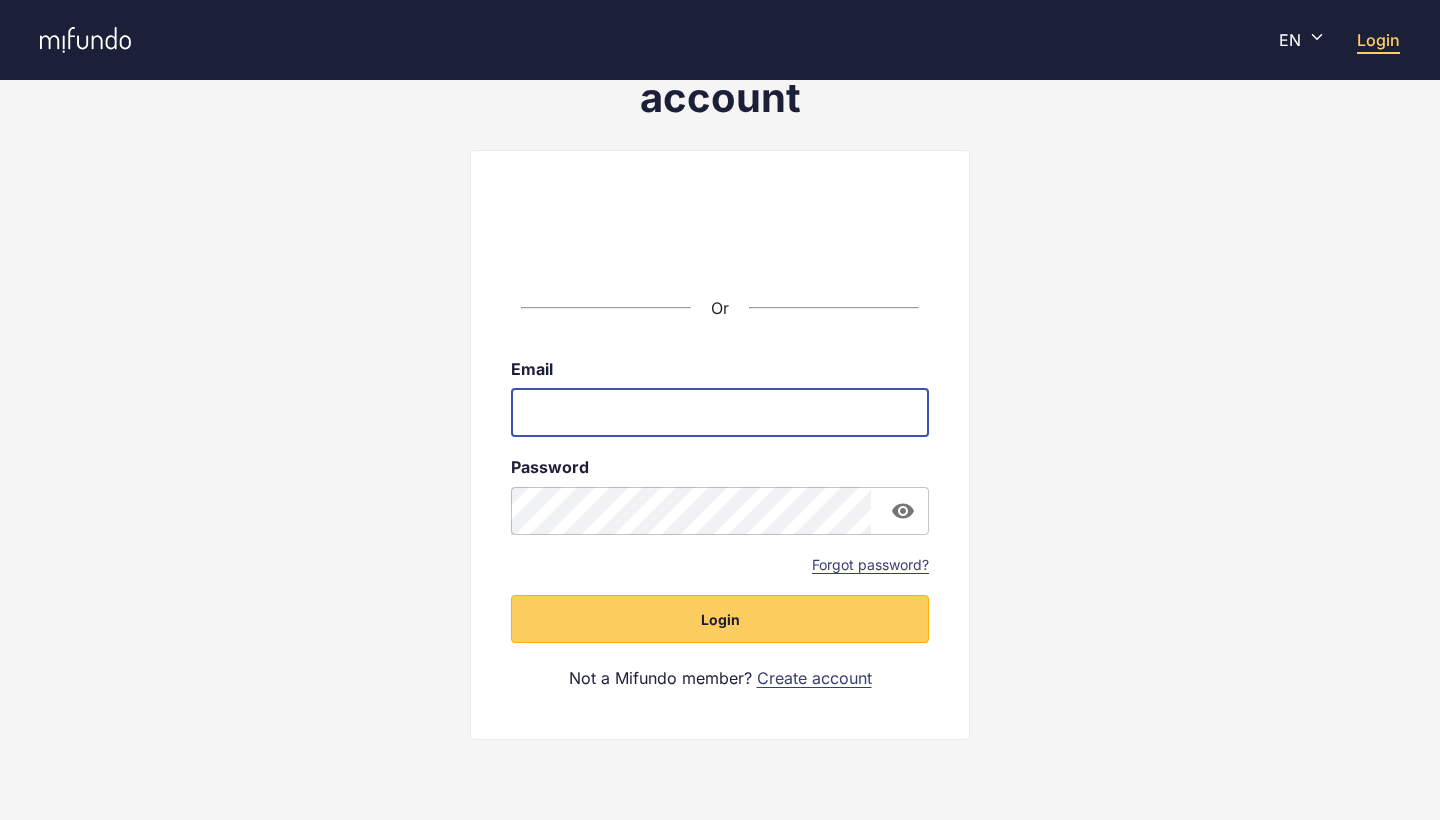 scroll, scrollTop: 132, scrollLeft: 0, axis: vertical 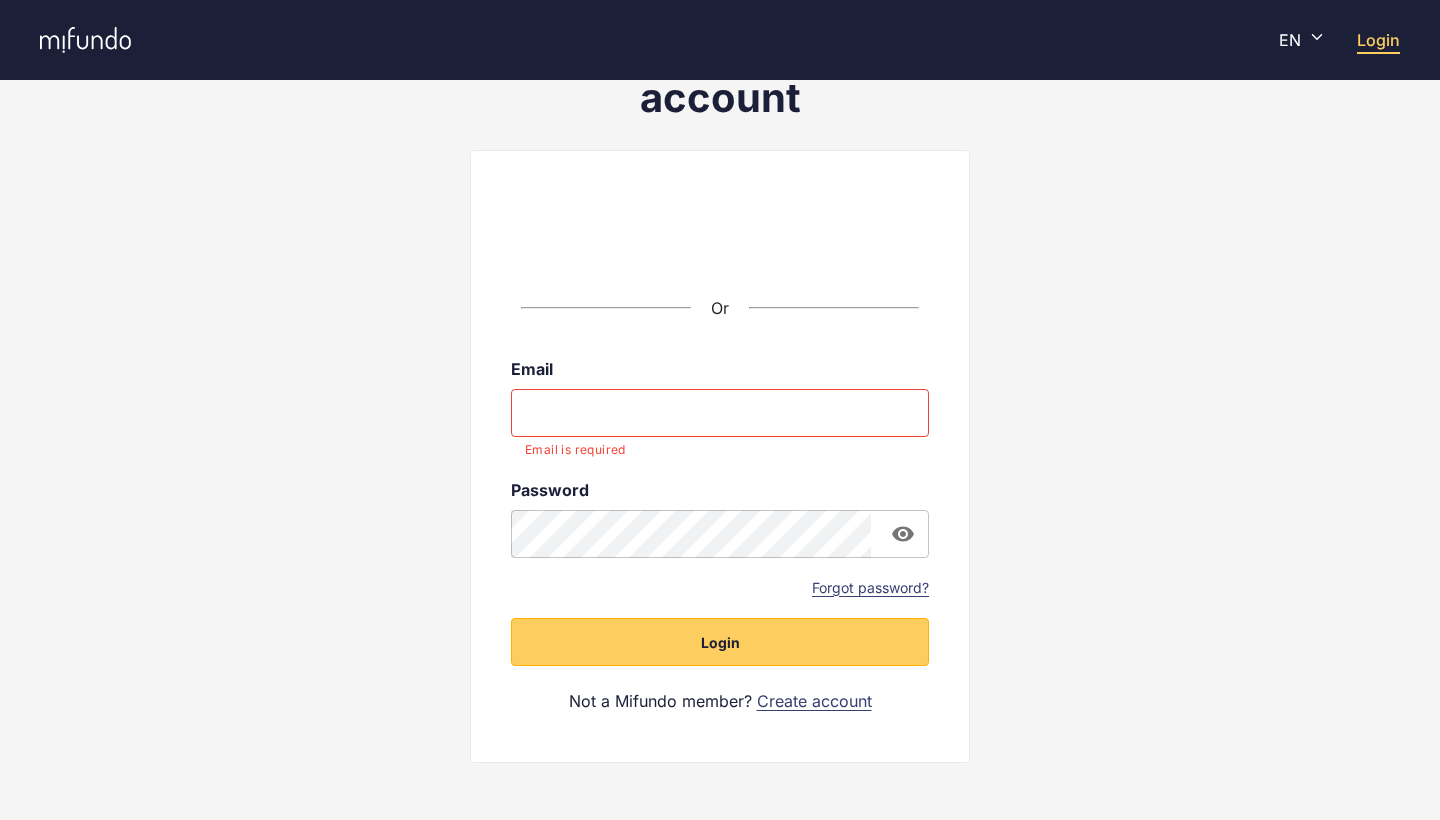 click on "Forgot password?" at bounding box center (870, 588) 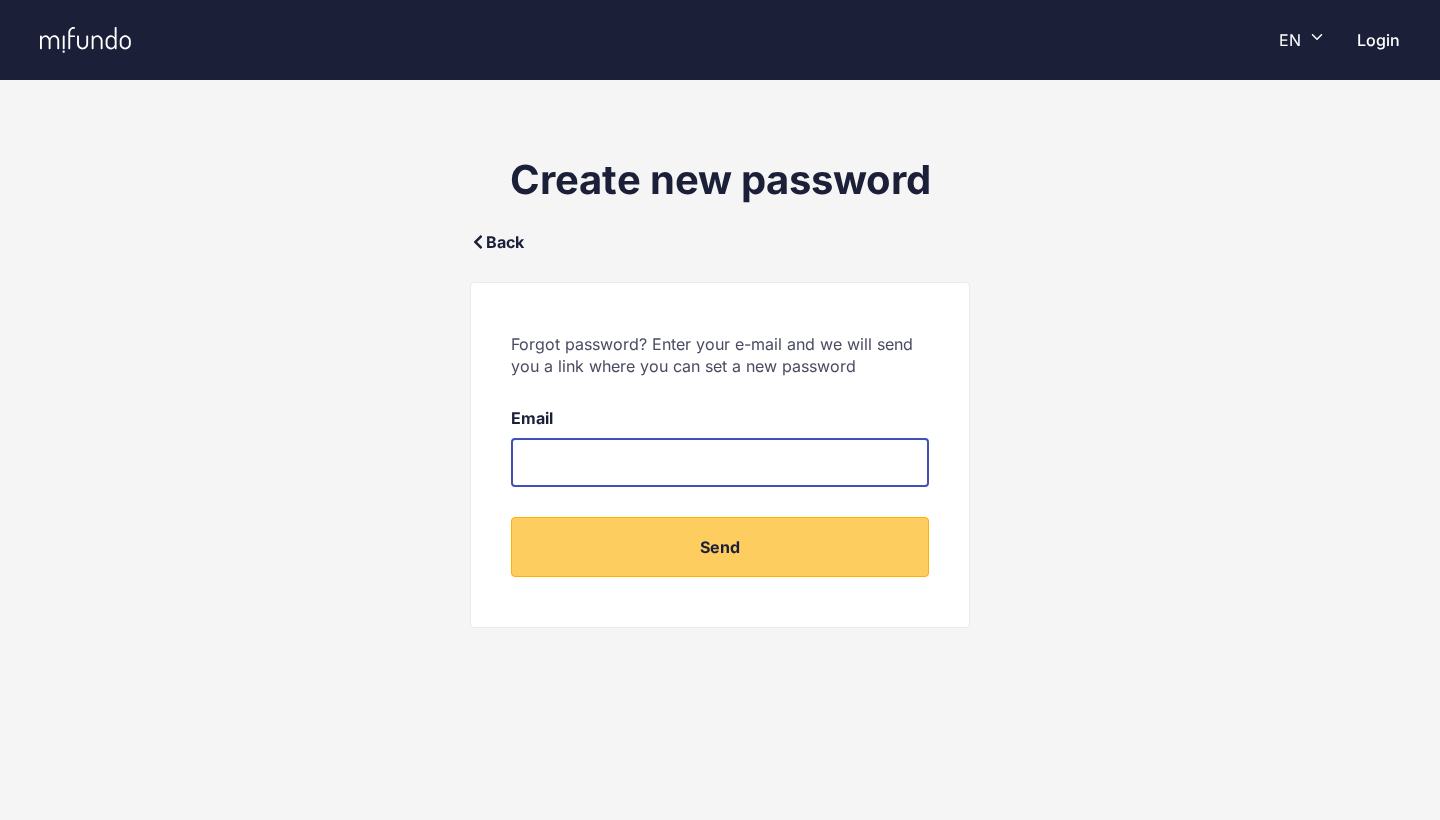scroll, scrollTop: 0, scrollLeft: 0, axis: both 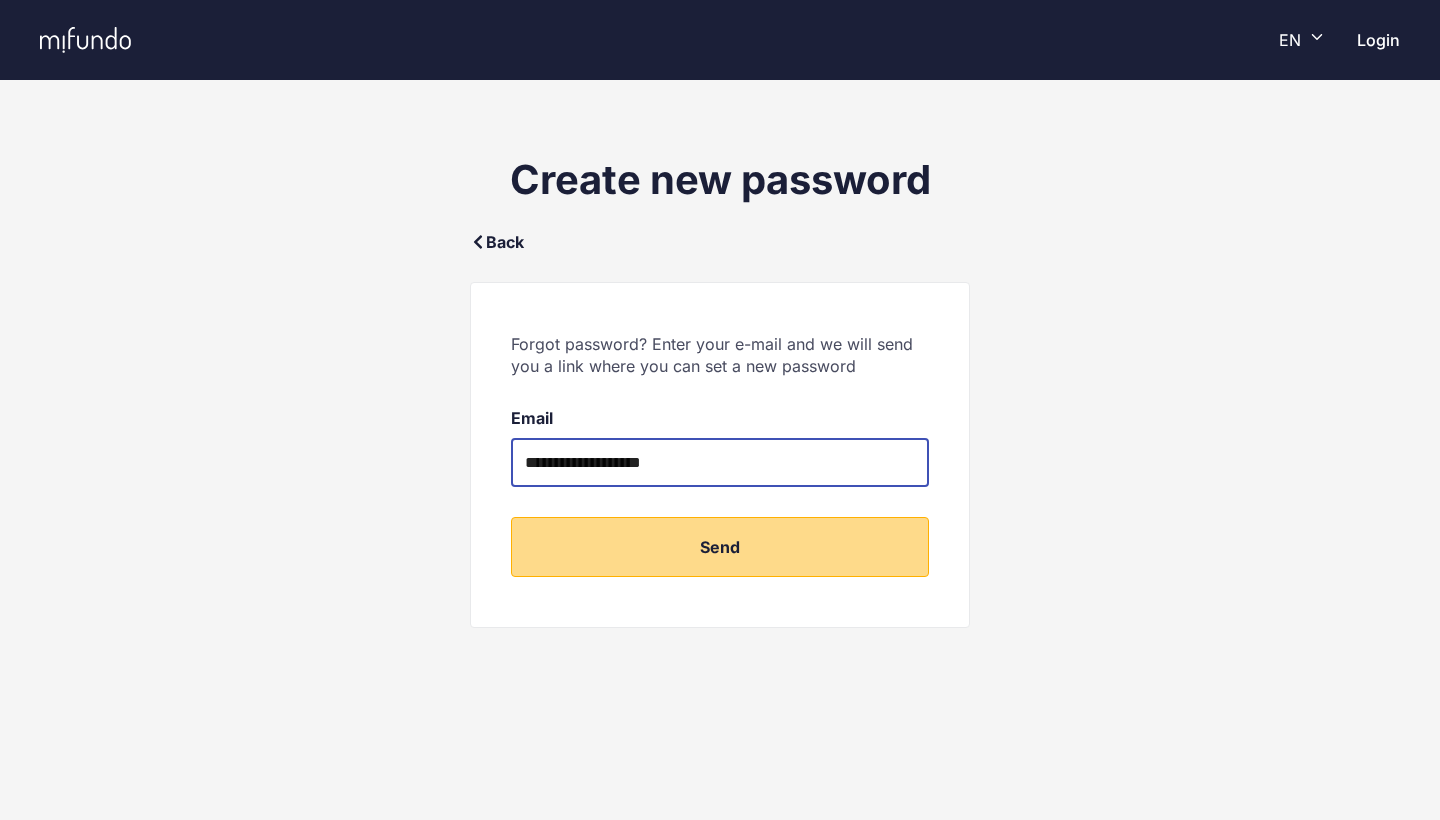 type on "**********" 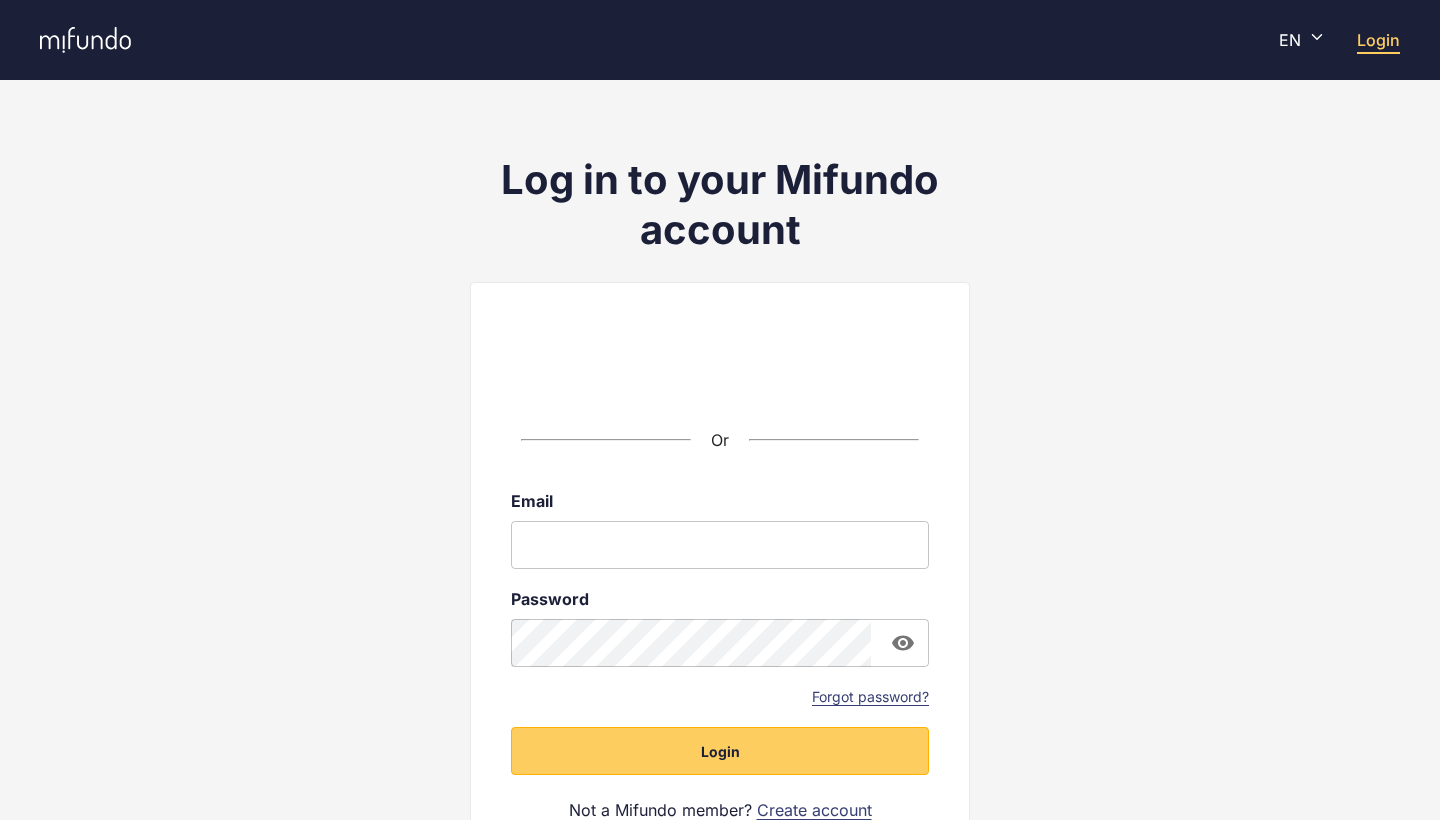 scroll, scrollTop: 0, scrollLeft: 0, axis: both 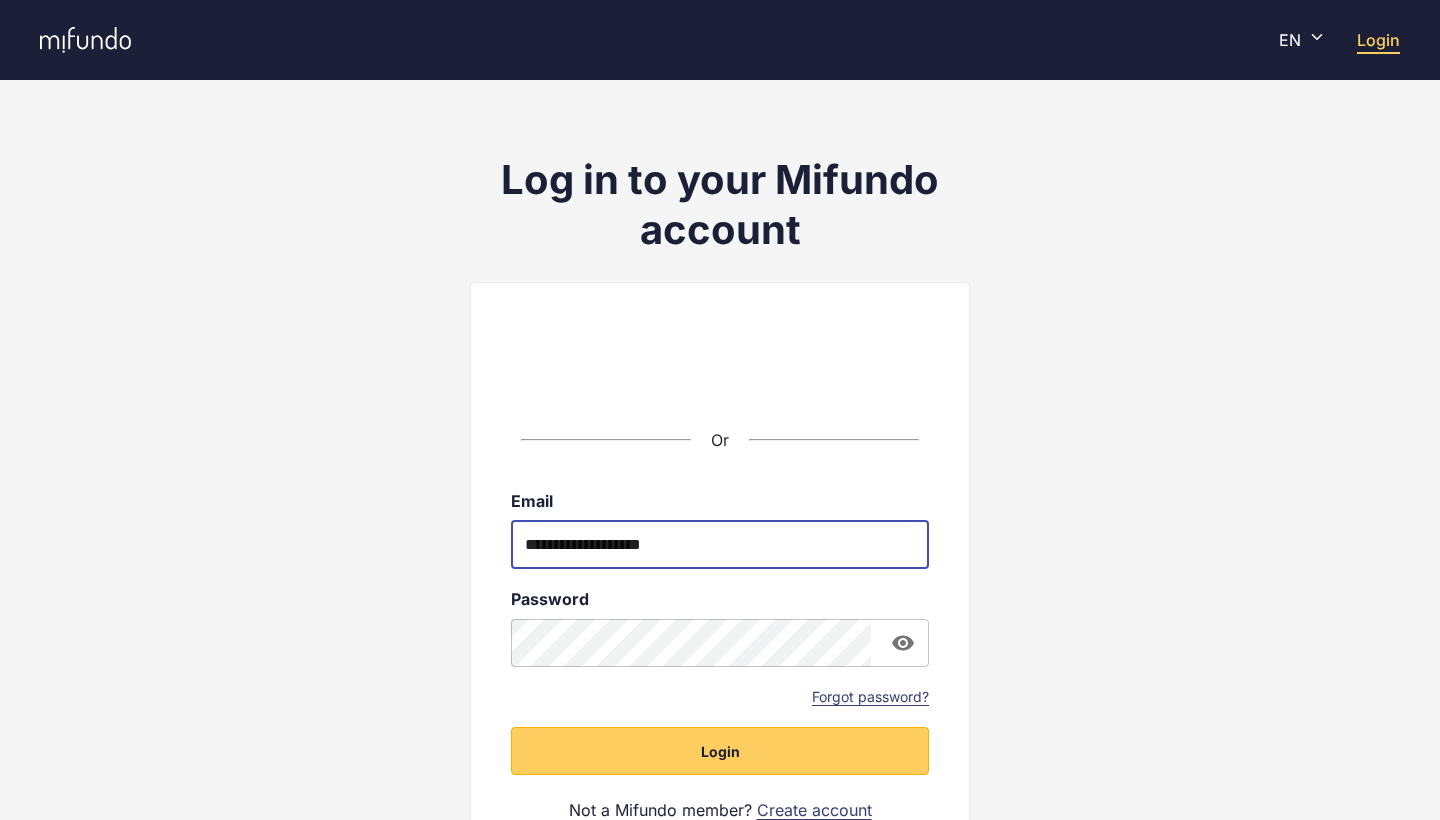 type on "**********" 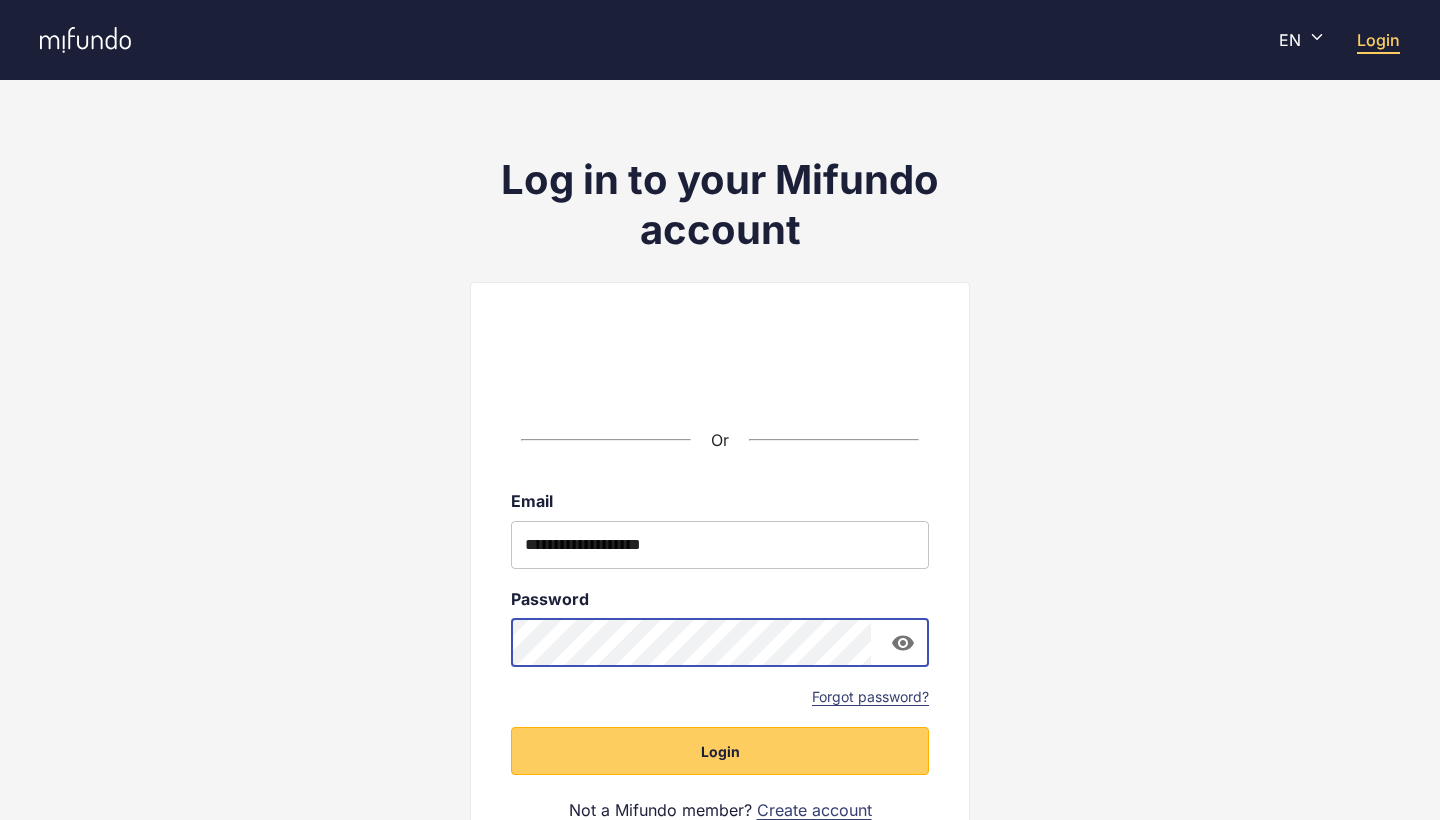 click on "Login" at bounding box center [720, 751] 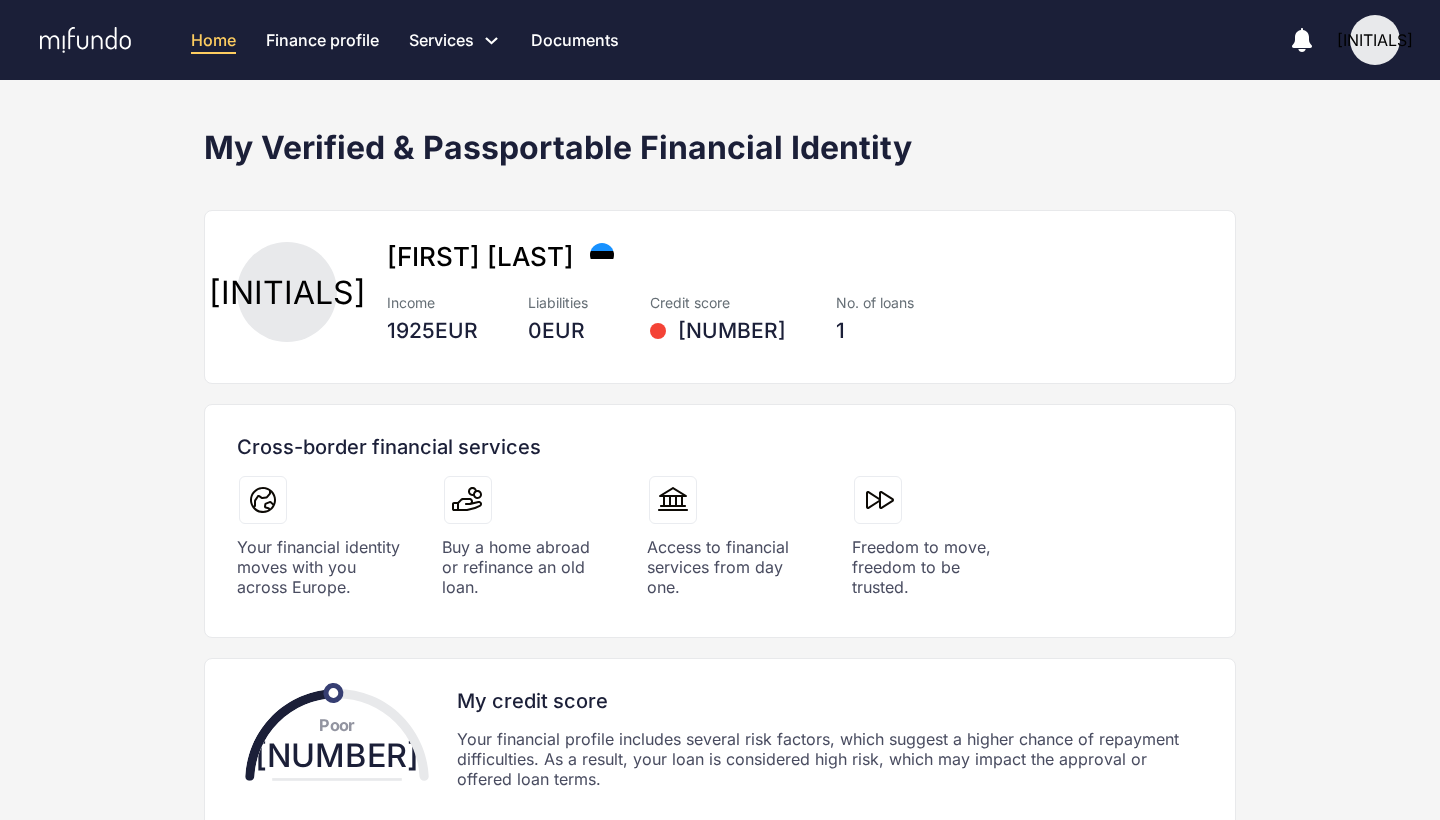scroll, scrollTop: 0, scrollLeft: 0, axis: both 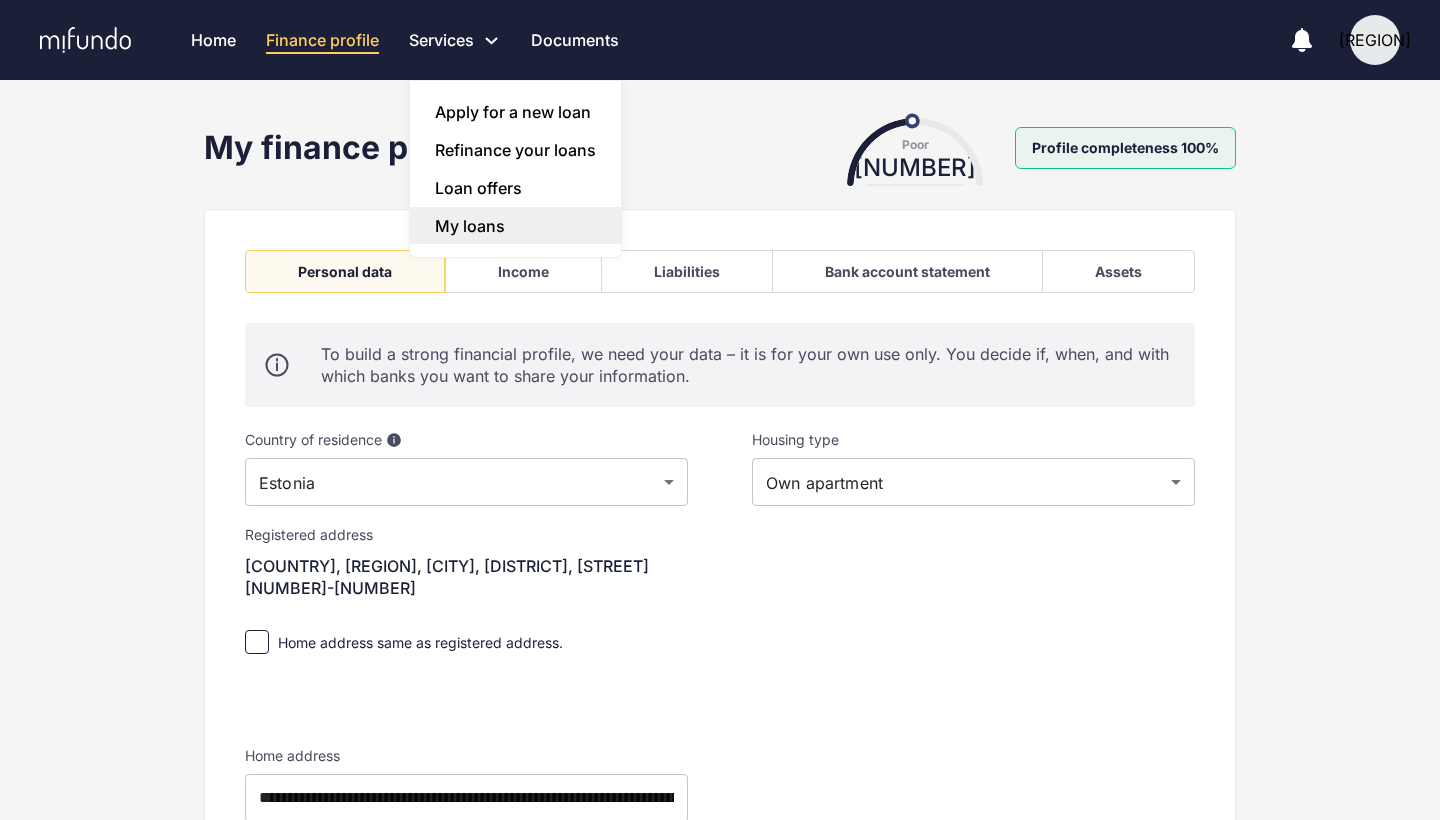 click on "My loans" at bounding box center [515, 226] 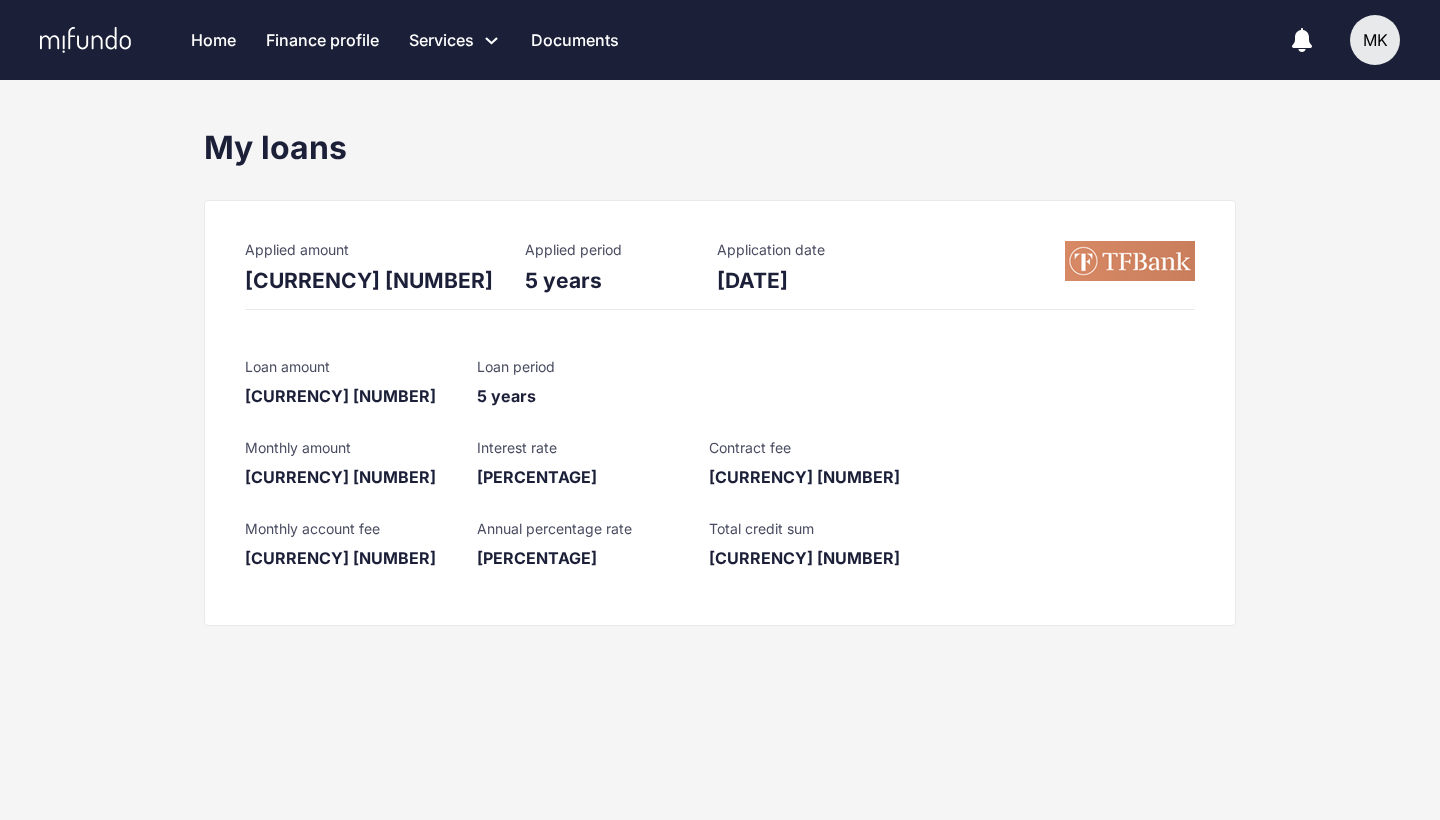 scroll, scrollTop: 0, scrollLeft: 0, axis: both 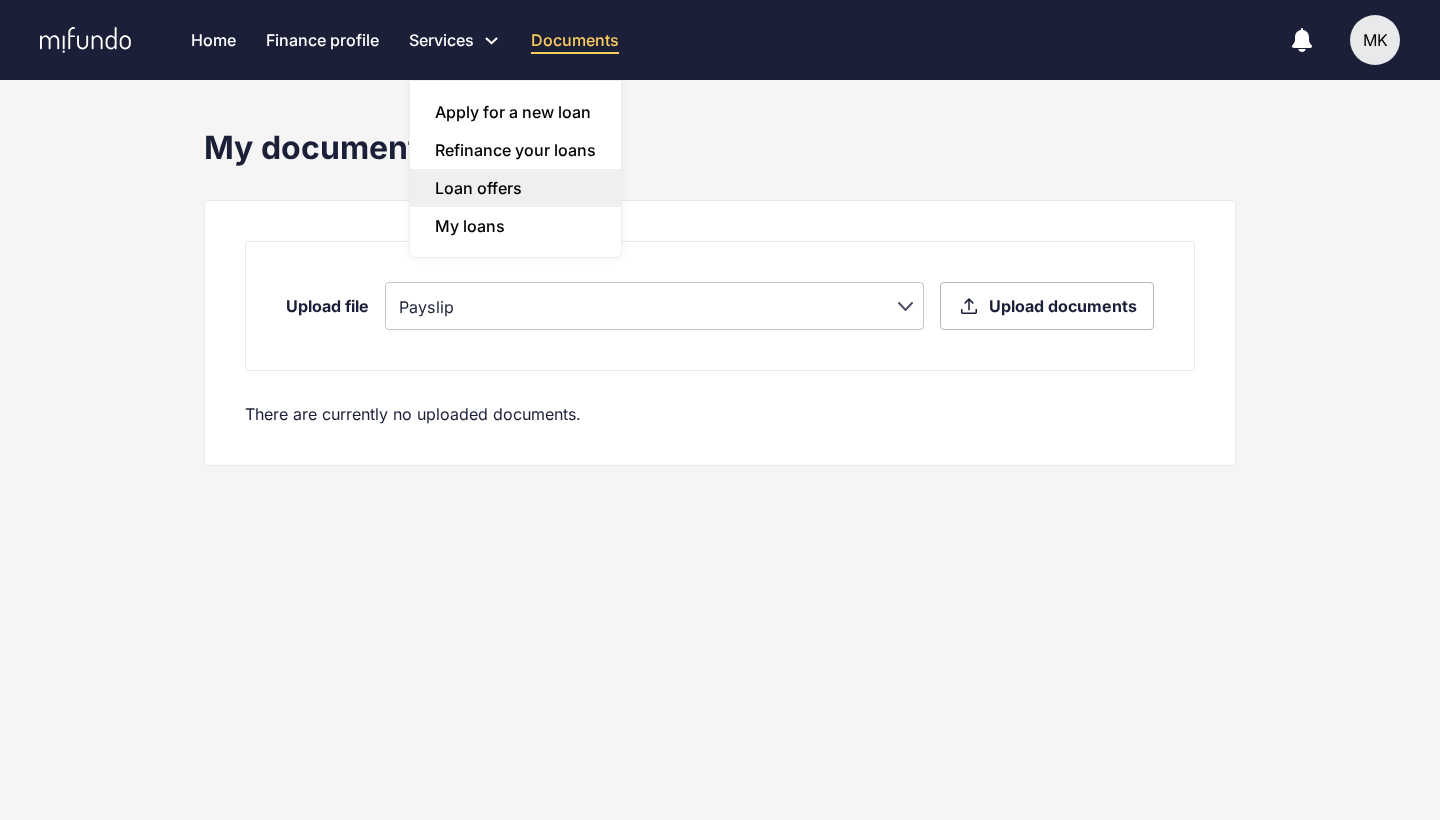click on "Loan offers" at bounding box center (515, 188) 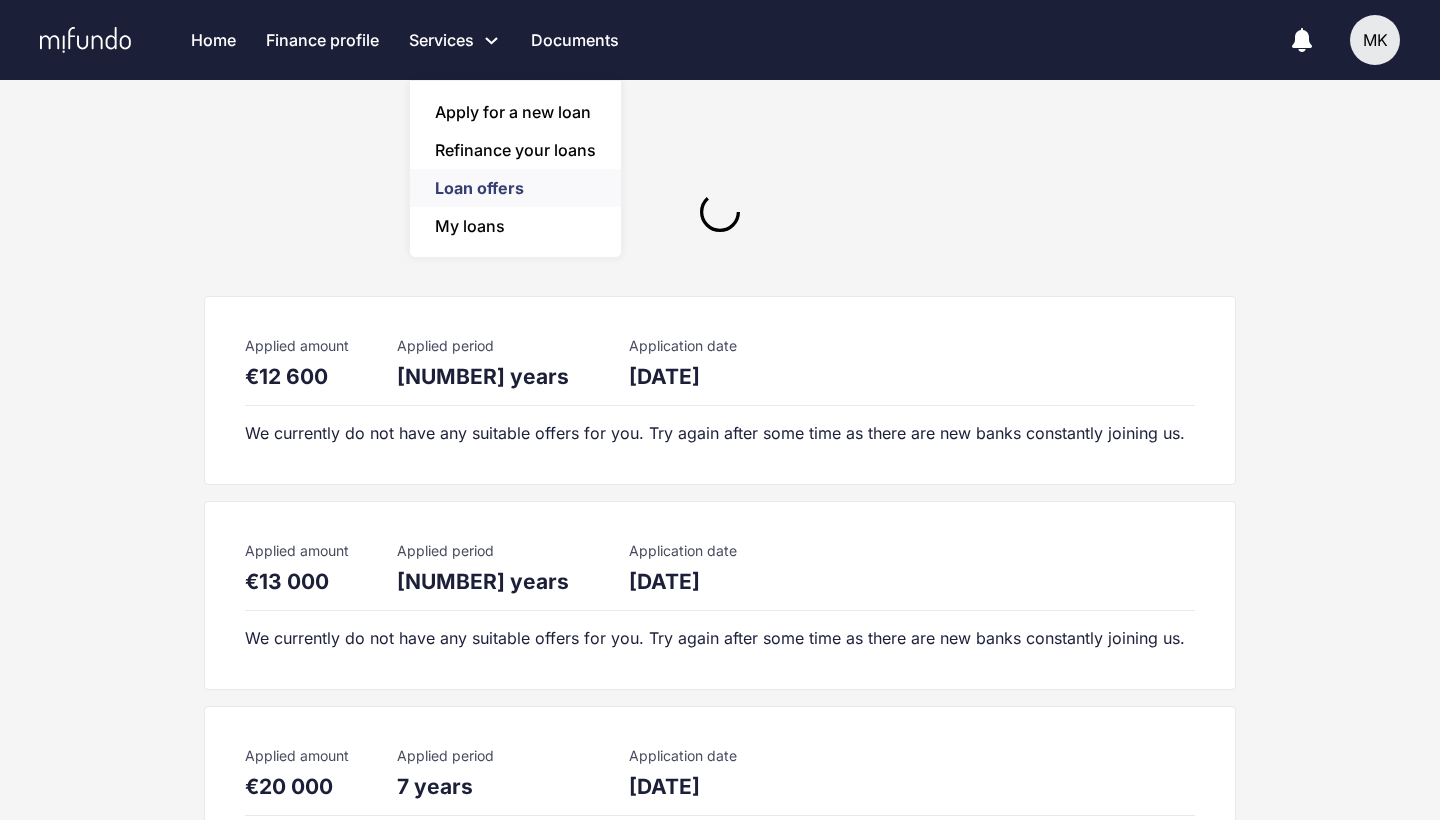 scroll, scrollTop: 0, scrollLeft: 0, axis: both 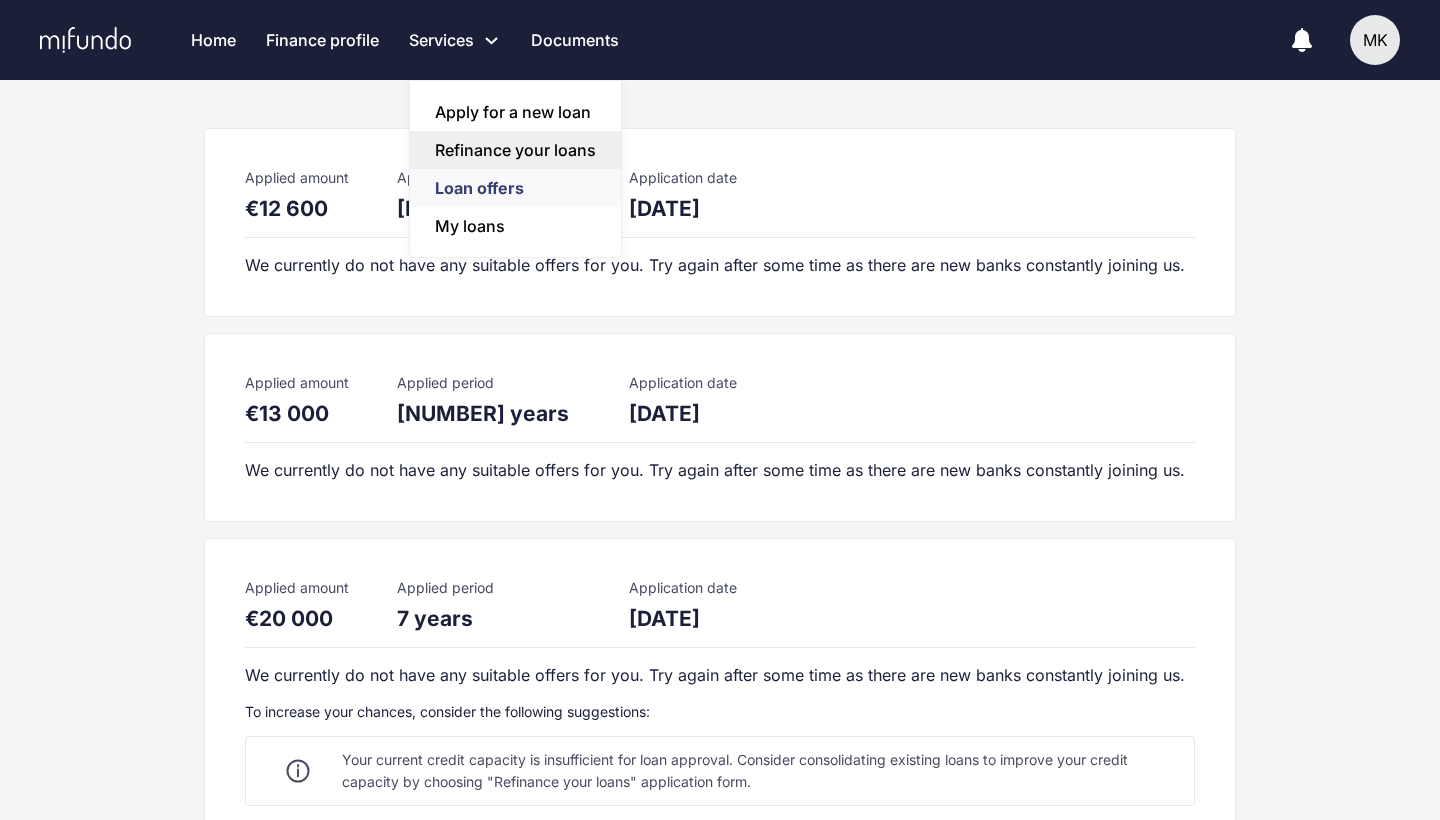 click on "Refinance your loans" at bounding box center (515, 150) 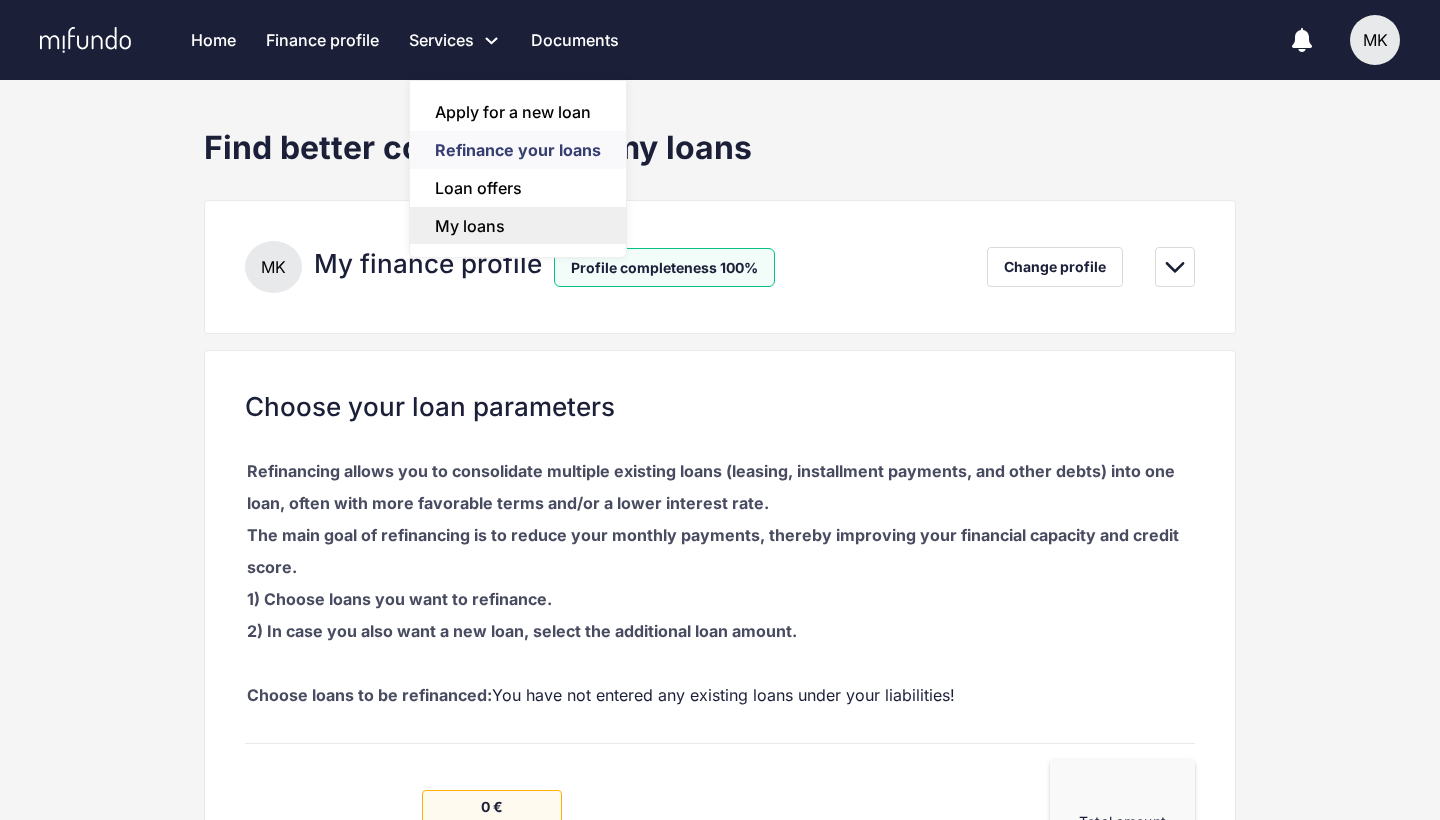 scroll, scrollTop: 0, scrollLeft: 0, axis: both 